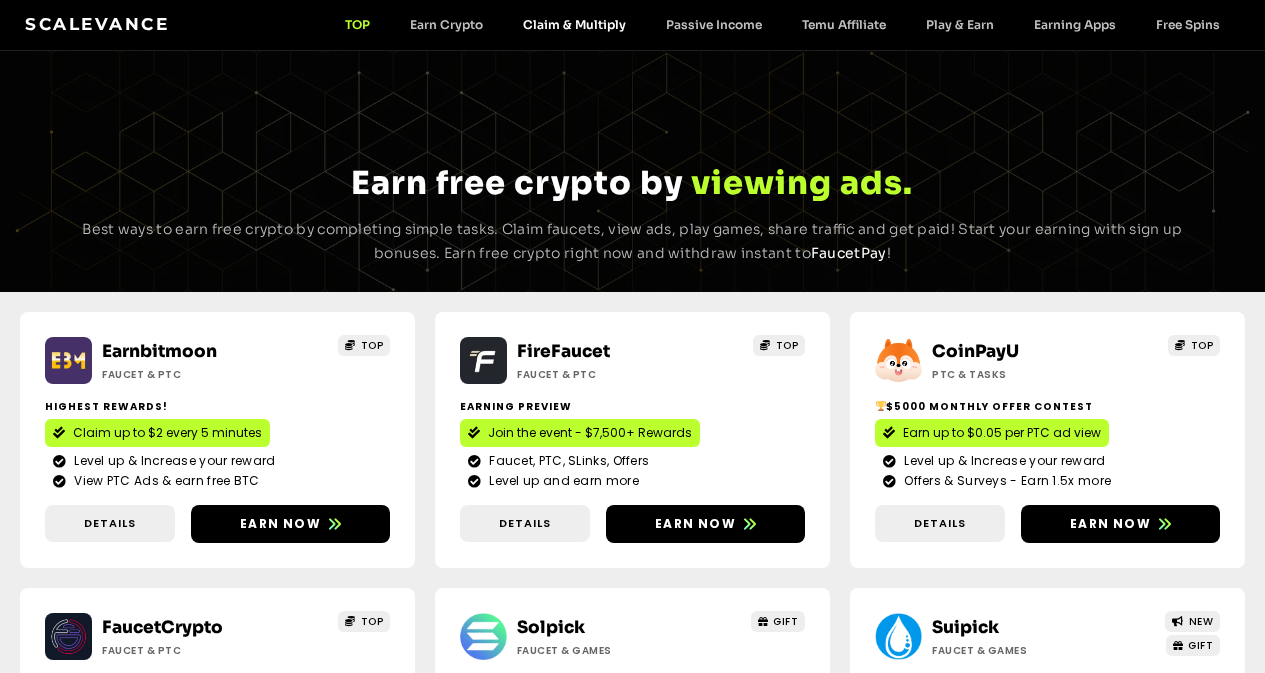 scroll, scrollTop: 0, scrollLeft: 0, axis: both 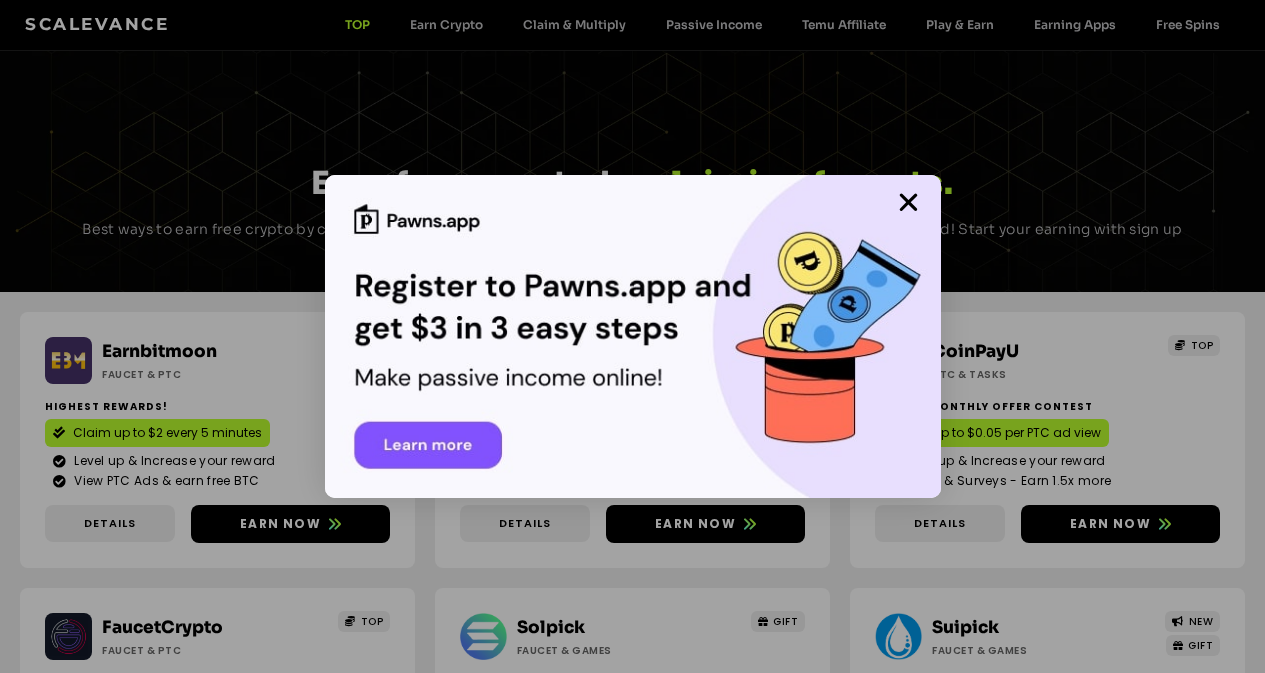 drag, startPoint x: 1195, startPoint y: 26, endPoint x: 1243, endPoint y: 55, distance: 56.0803 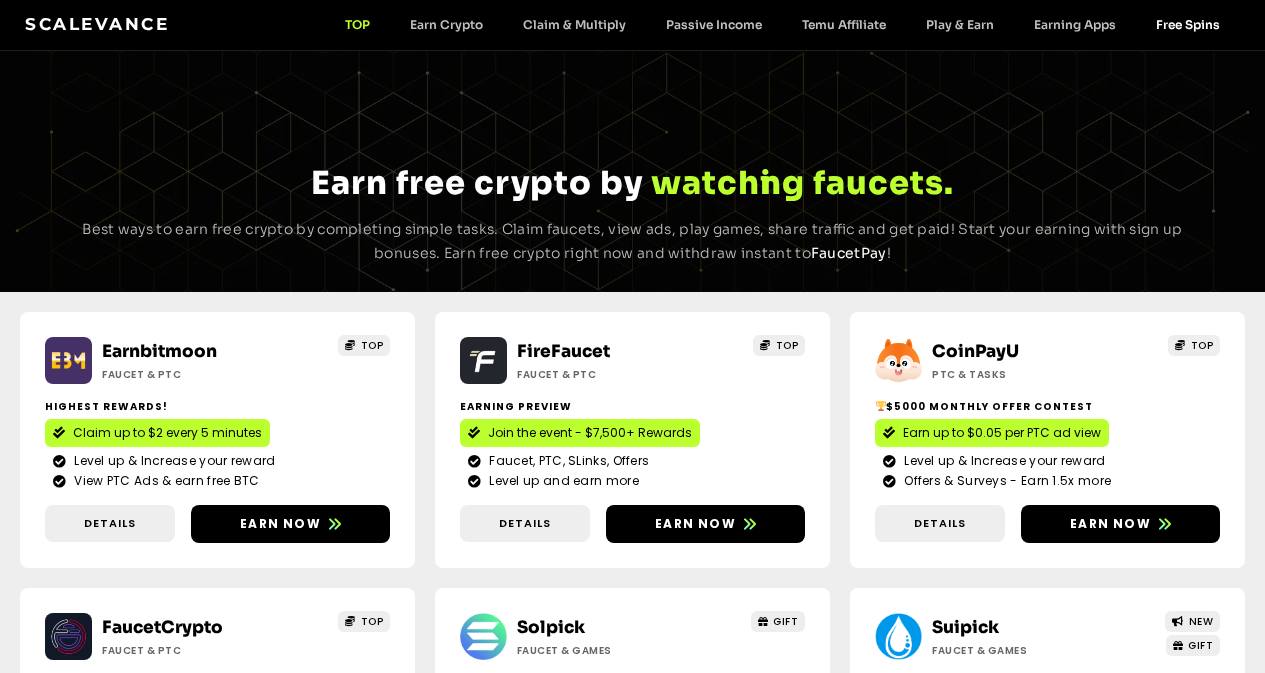 click on "Free Spins" 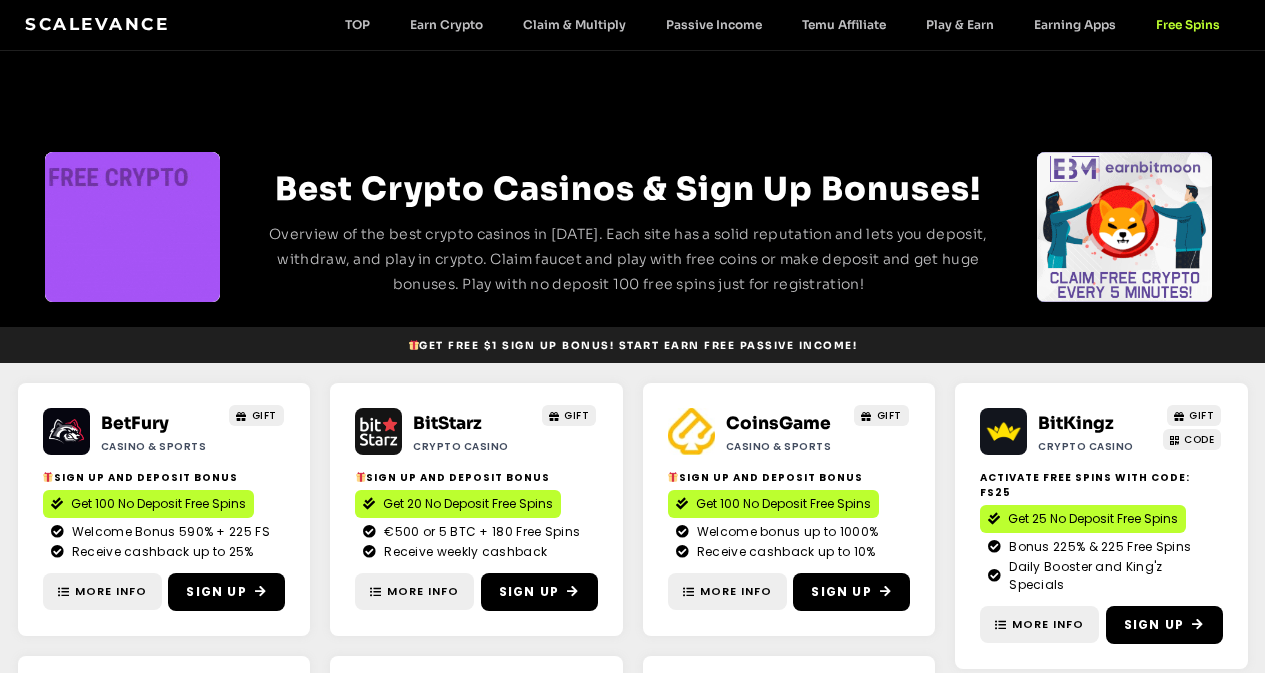 scroll, scrollTop: 300, scrollLeft: 0, axis: vertical 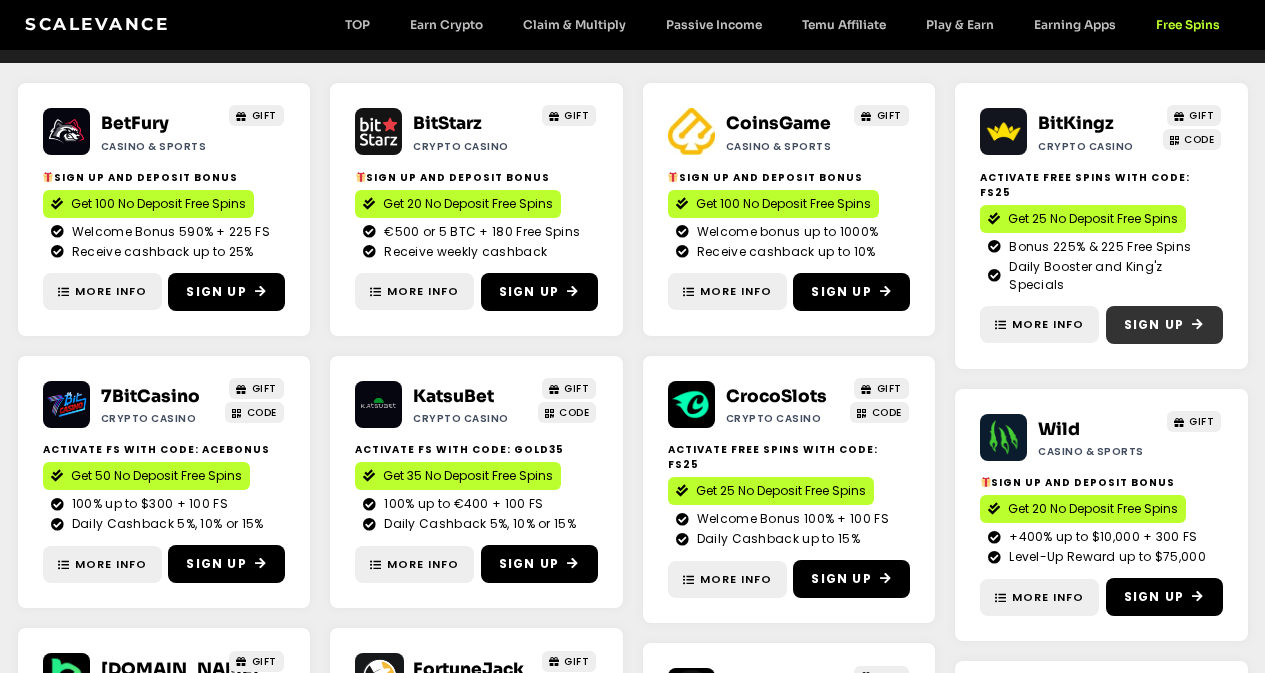 click on "BitKingz
Crypto casino
GIFT
CODE
Activate Free Spins with Code: FS25
Get 25 No Deposit Free Spins
Bonus 225% & 225 Free Spins
Daily Booster and King'z Specials" at bounding box center (1101, 226) 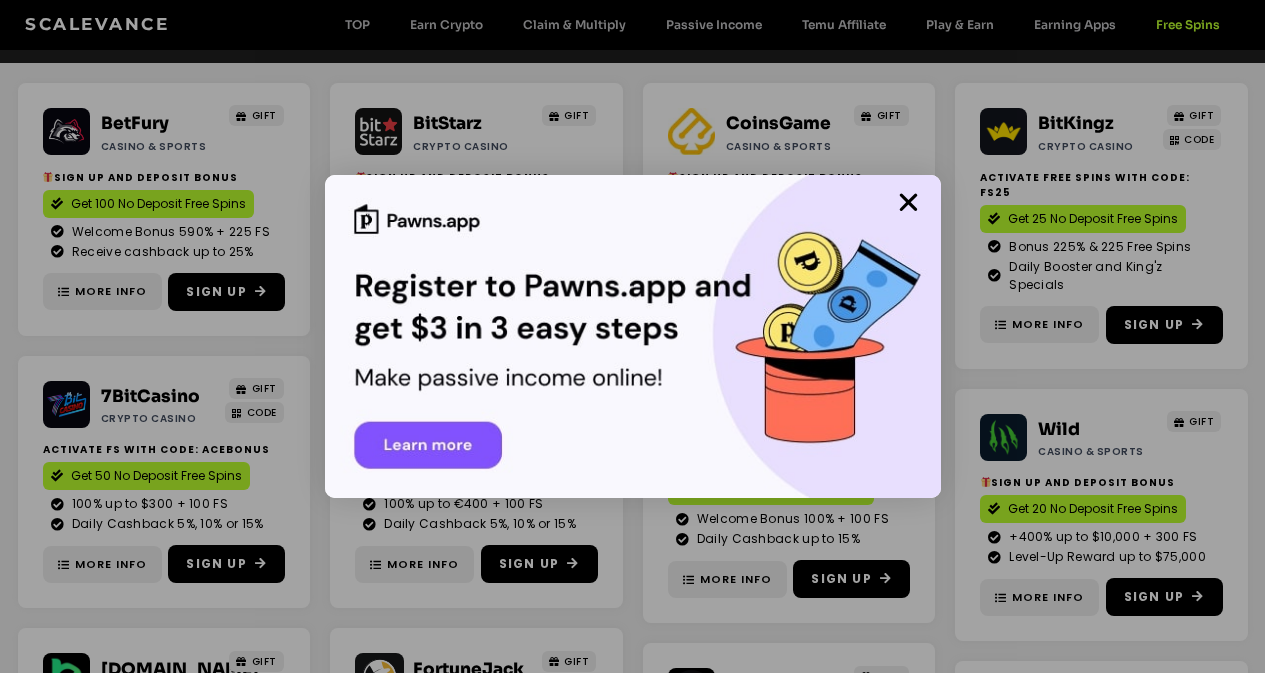 click at bounding box center [632, 336] 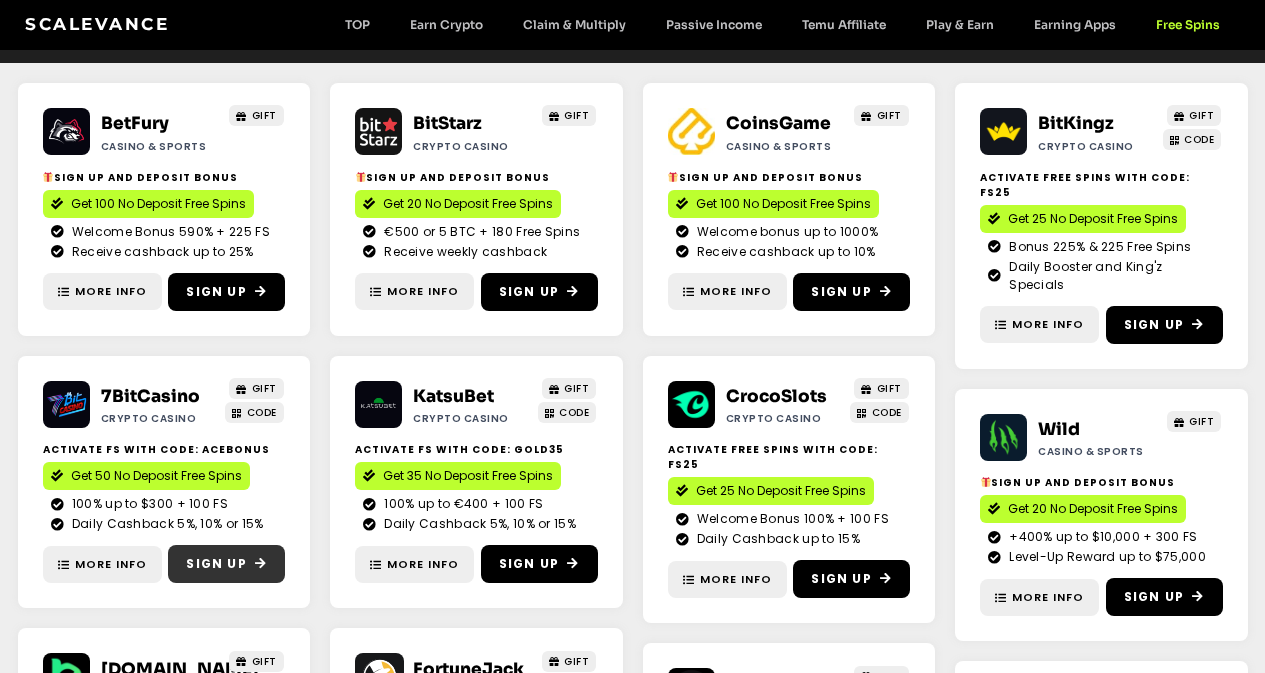 click on "Sign Up" at bounding box center (216, 564) 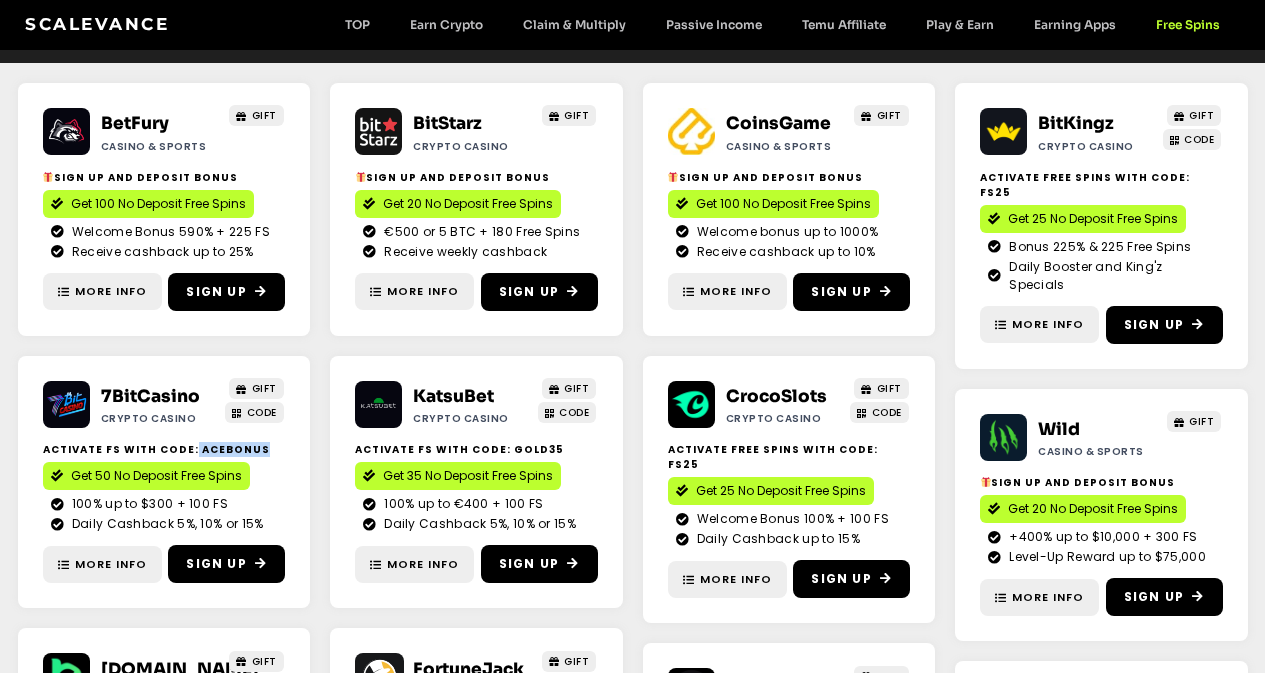 drag, startPoint x: 189, startPoint y: 449, endPoint x: 280, endPoint y: 441, distance: 91.350975 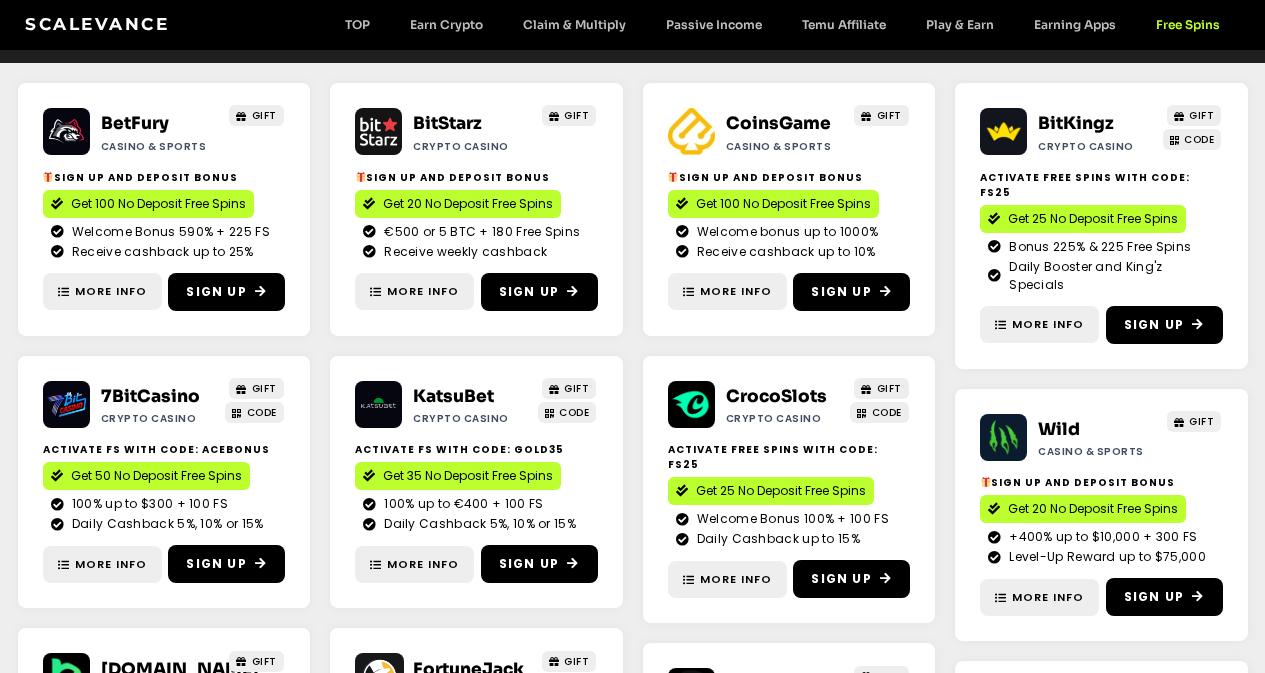 click on "Activate FS with Code: ACEBONUS" at bounding box center (164, 449) 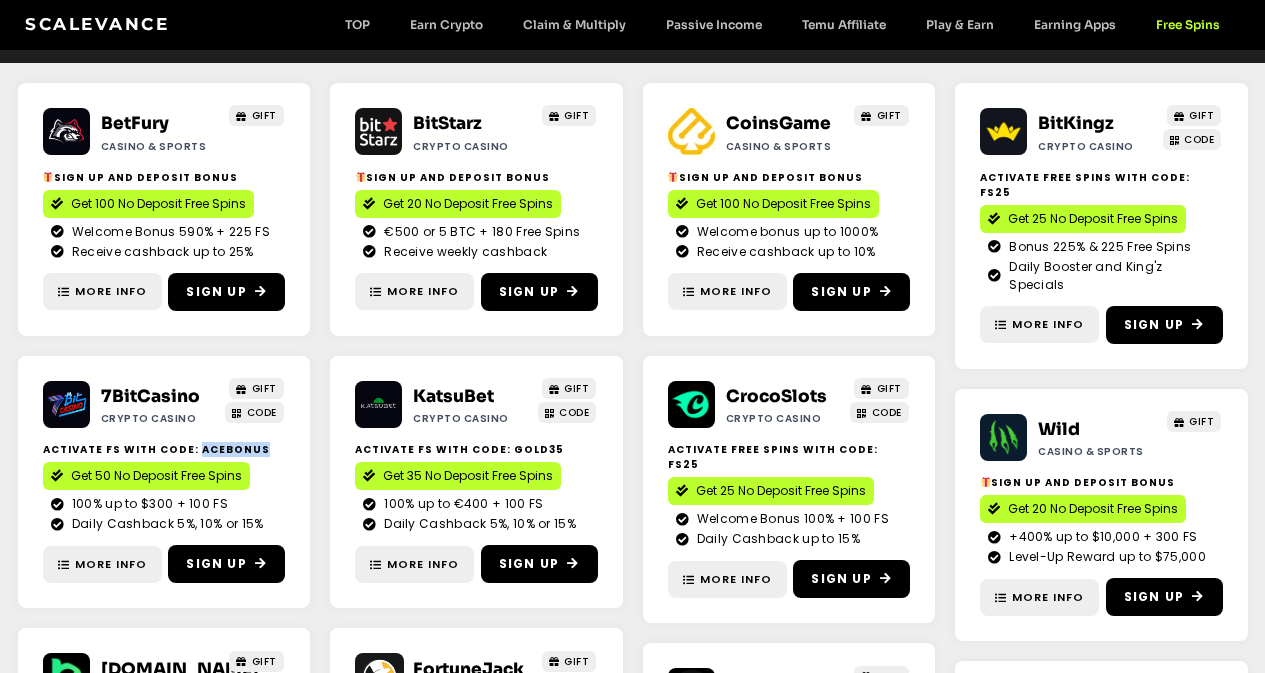 copy on "ACEBONUS" 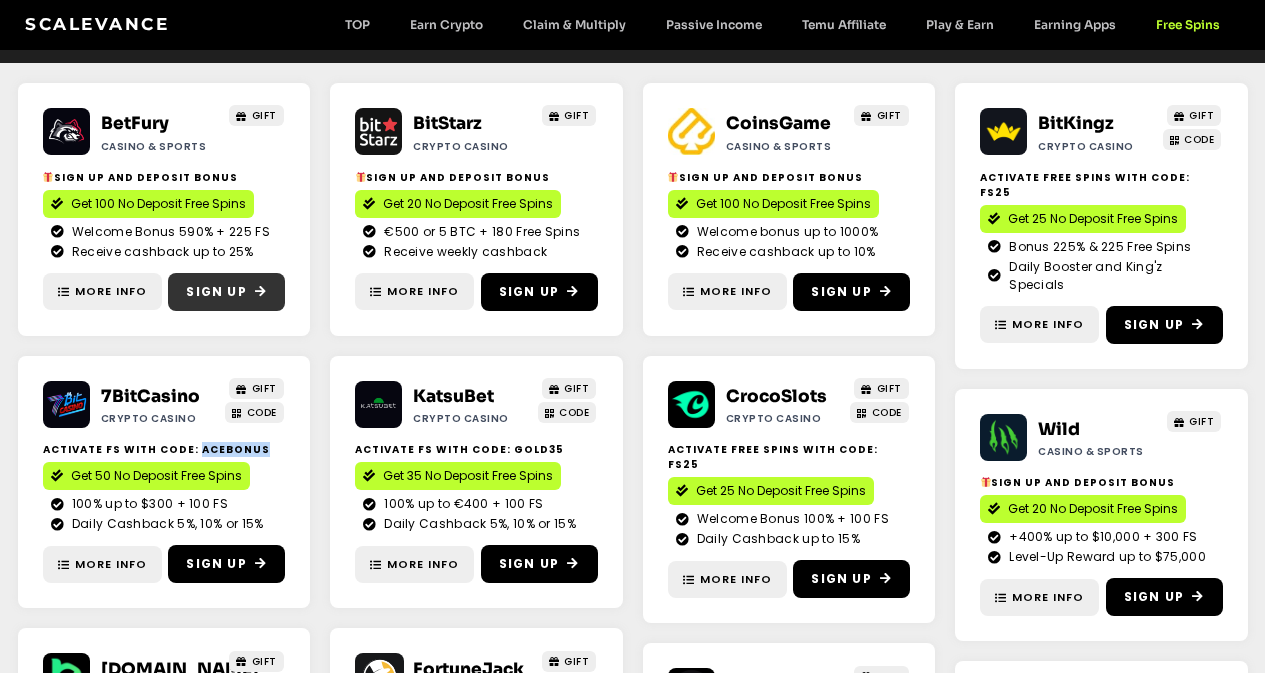 click on "Welcome Bonus 590% + 225 FS" at bounding box center (164, 232) 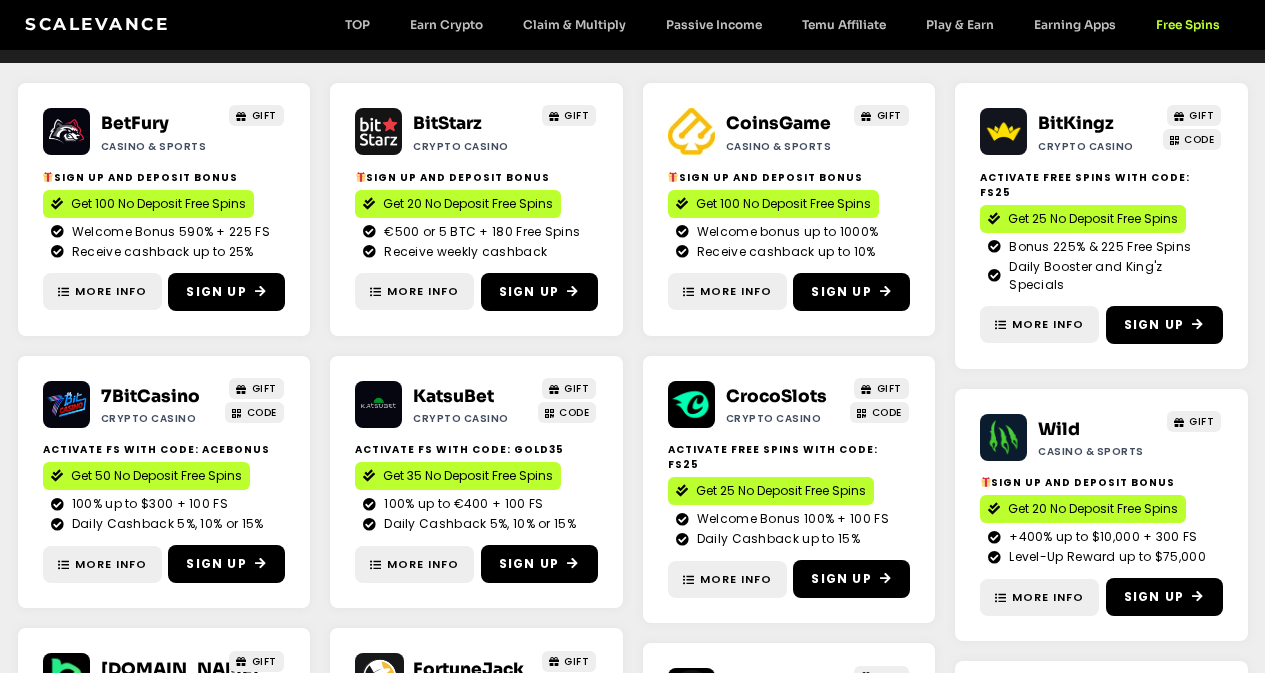 click on "BetFury
Casino & Sports
GIFT
SIGN UP AND DEPOSIT BONUS
Get 100 No Deposit Free Spins
Welcome Bonus 590% + 225 FS
Receive cashback up to 25%
More Info" at bounding box center (632, 627) 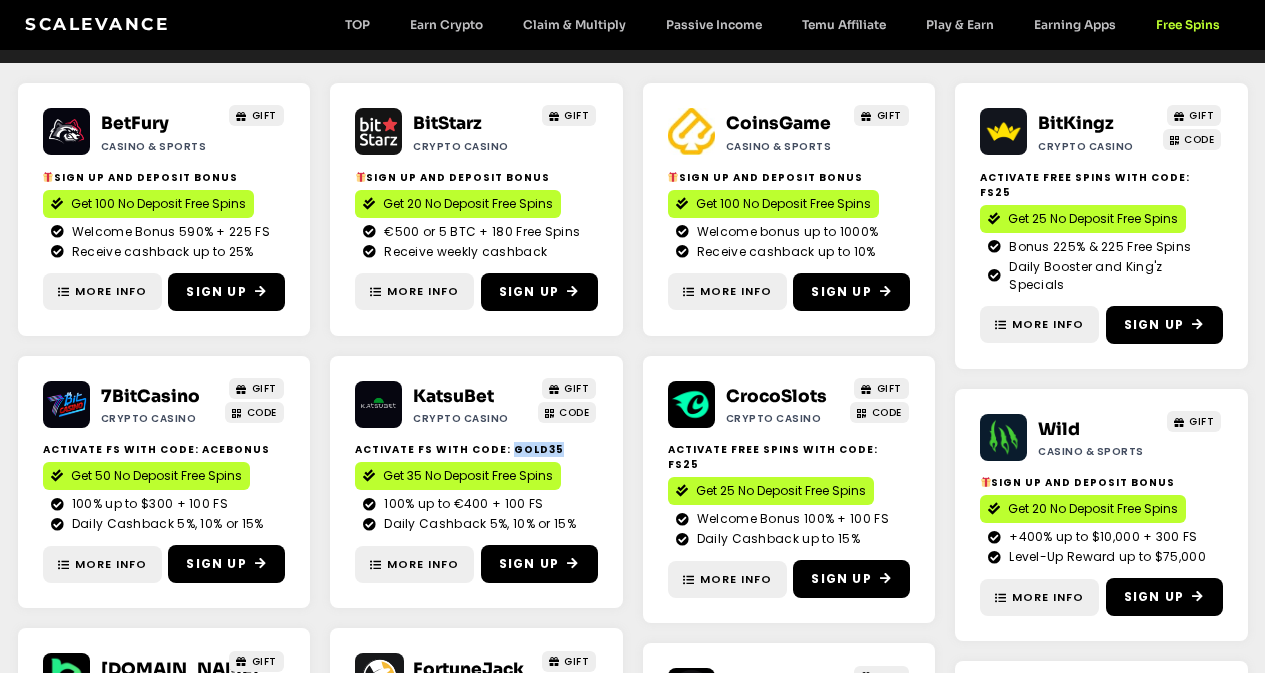 drag, startPoint x: 505, startPoint y: 444, endPoint x: 551, endPoint y: 452, distance: 46.69047 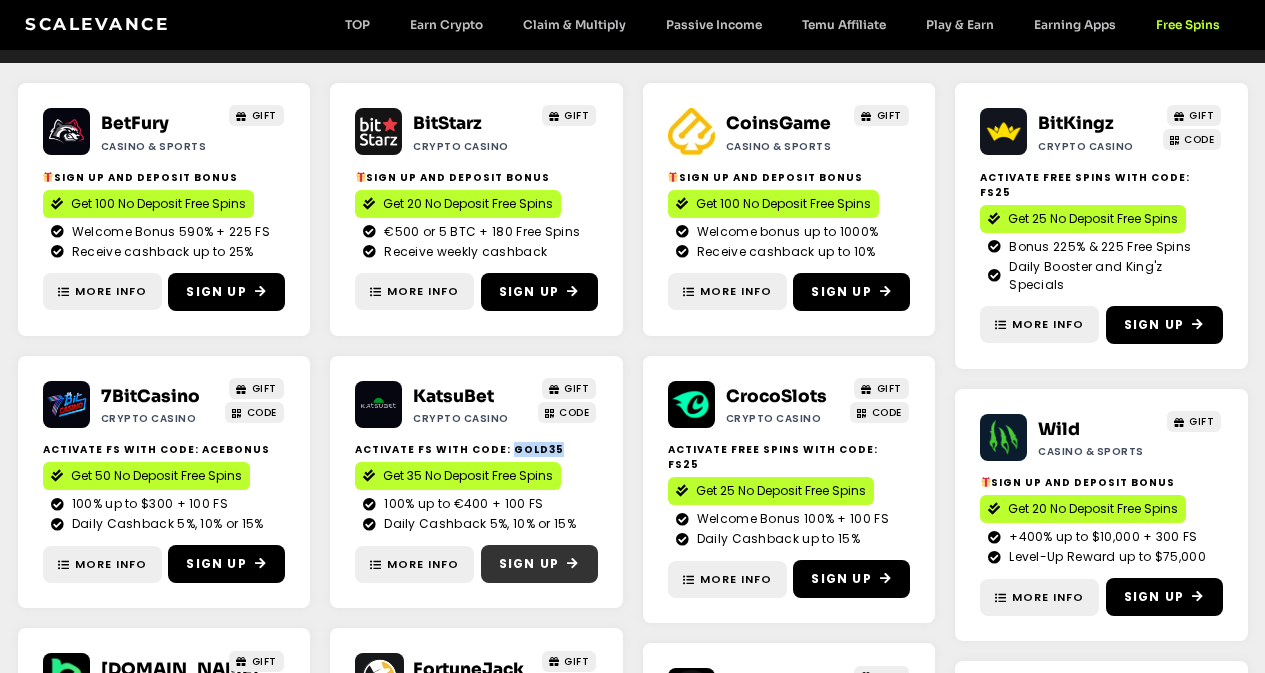 click on "Sign Up" at bounding box center [529, 564] 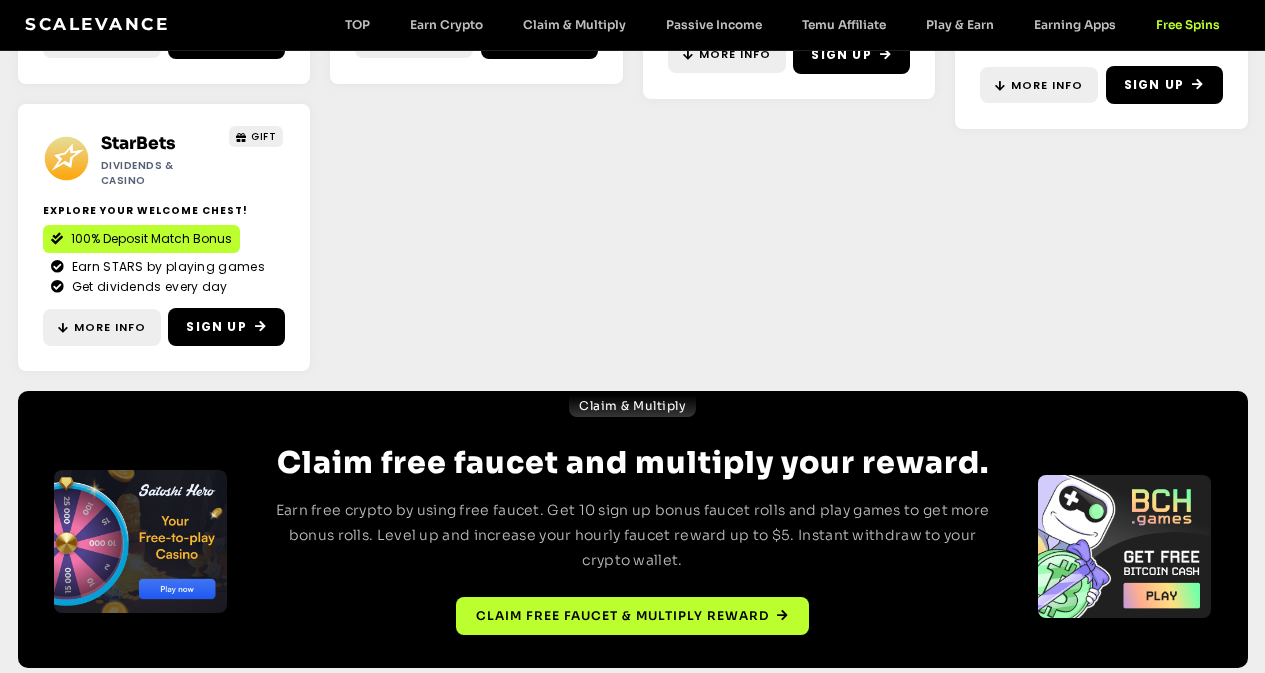 scroll, scrollTop: 1144, scrollLeft: 0, axis: vertical 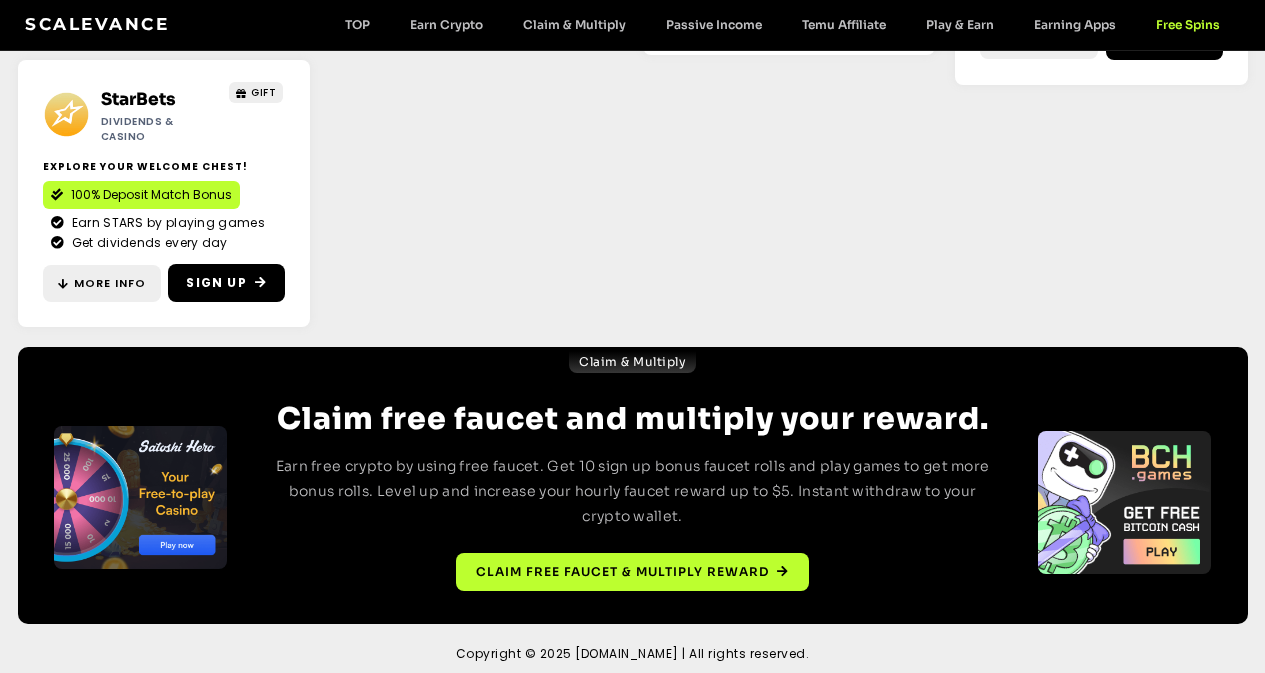 click at bounding box center (140, 498) 